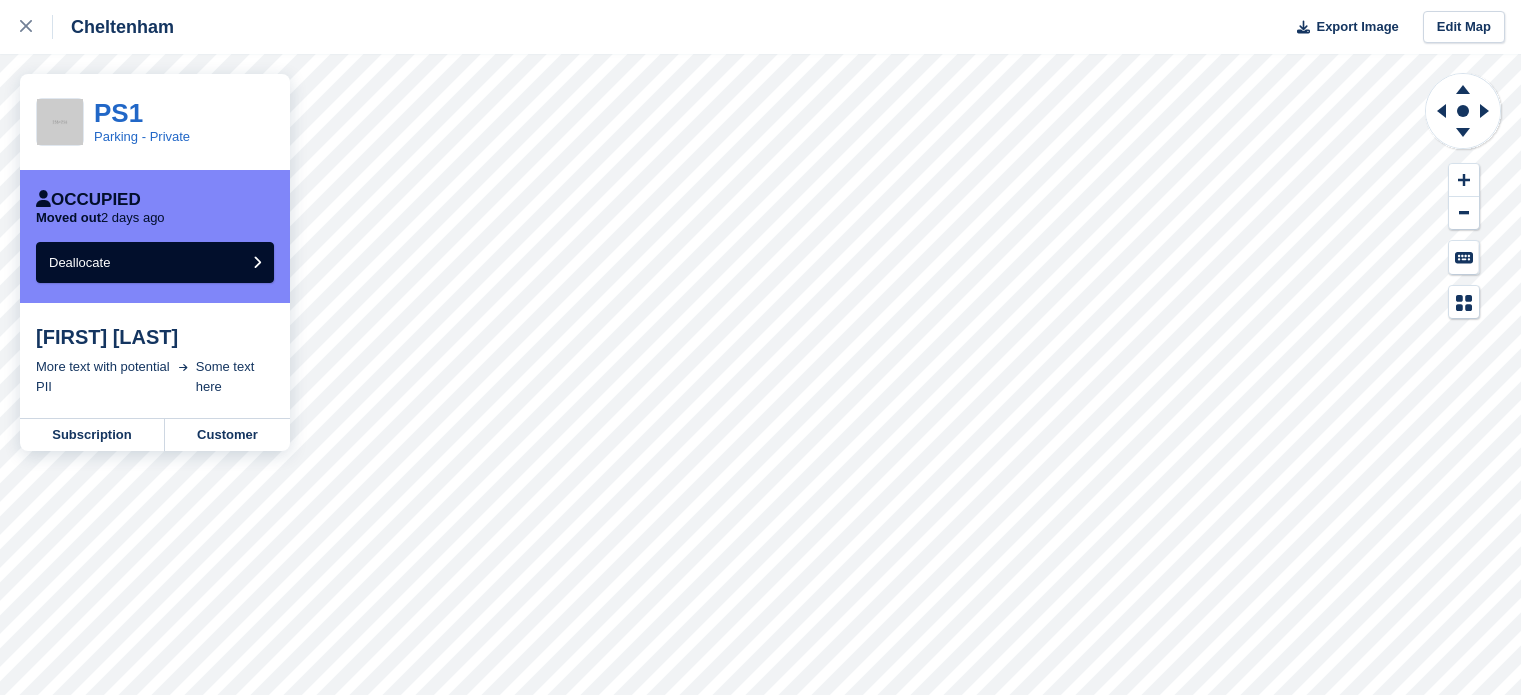 scroll, scrollTop: 0, scrollLeft: 0, axis: both 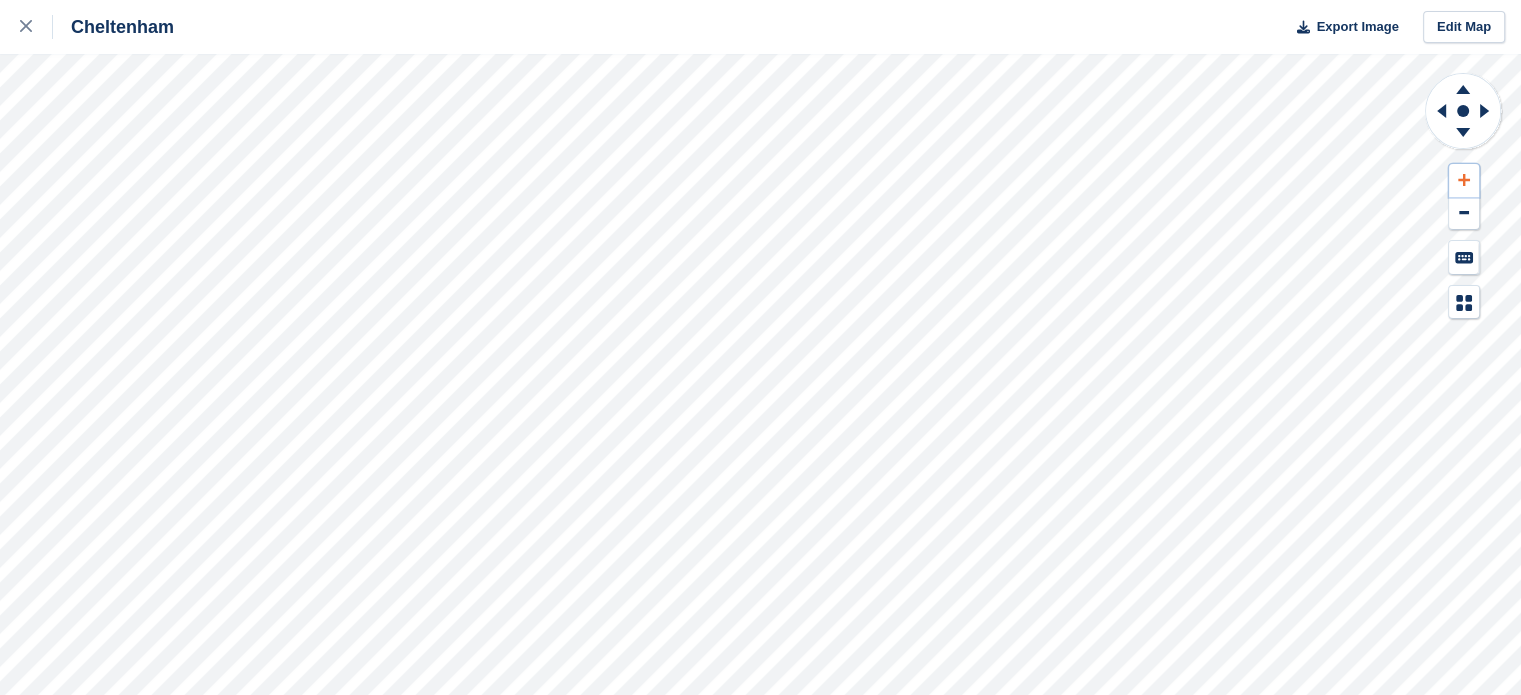 click at bounding box center [1464, 180] 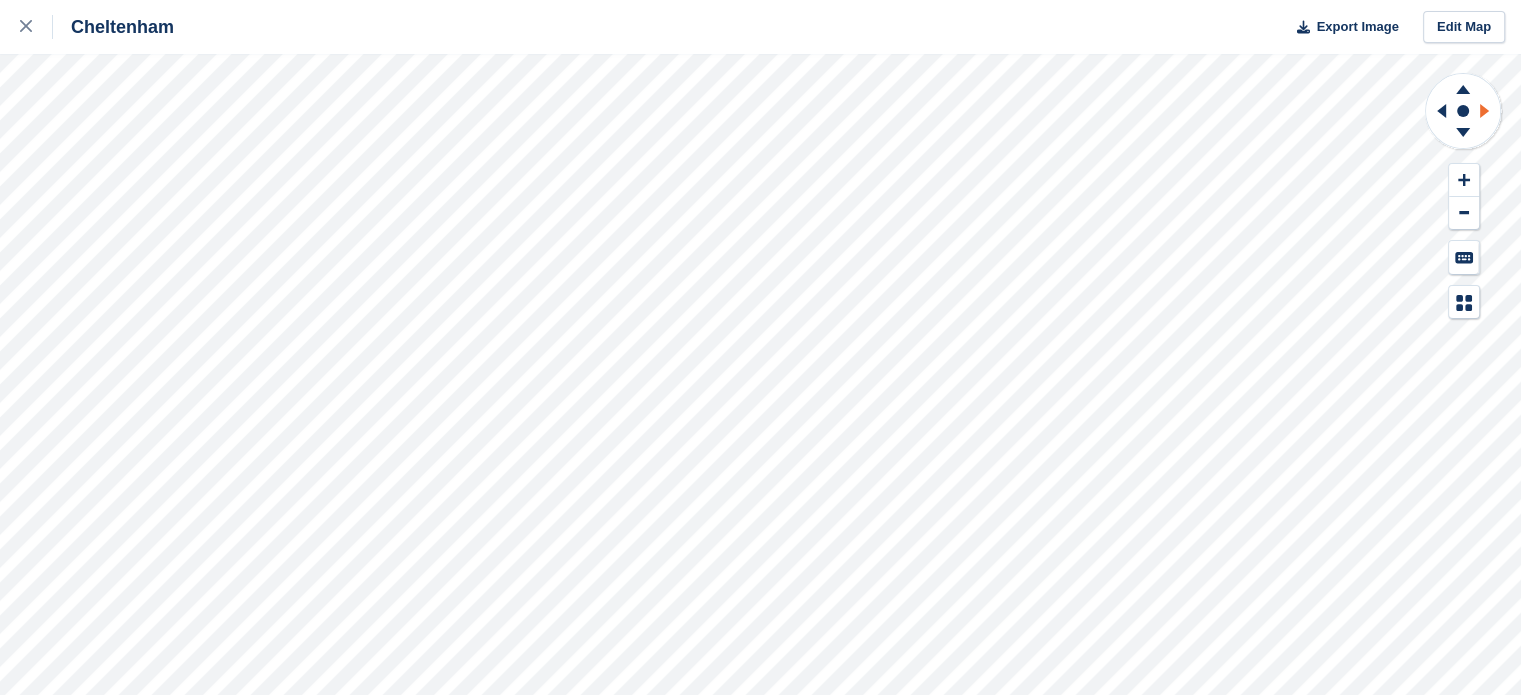 click 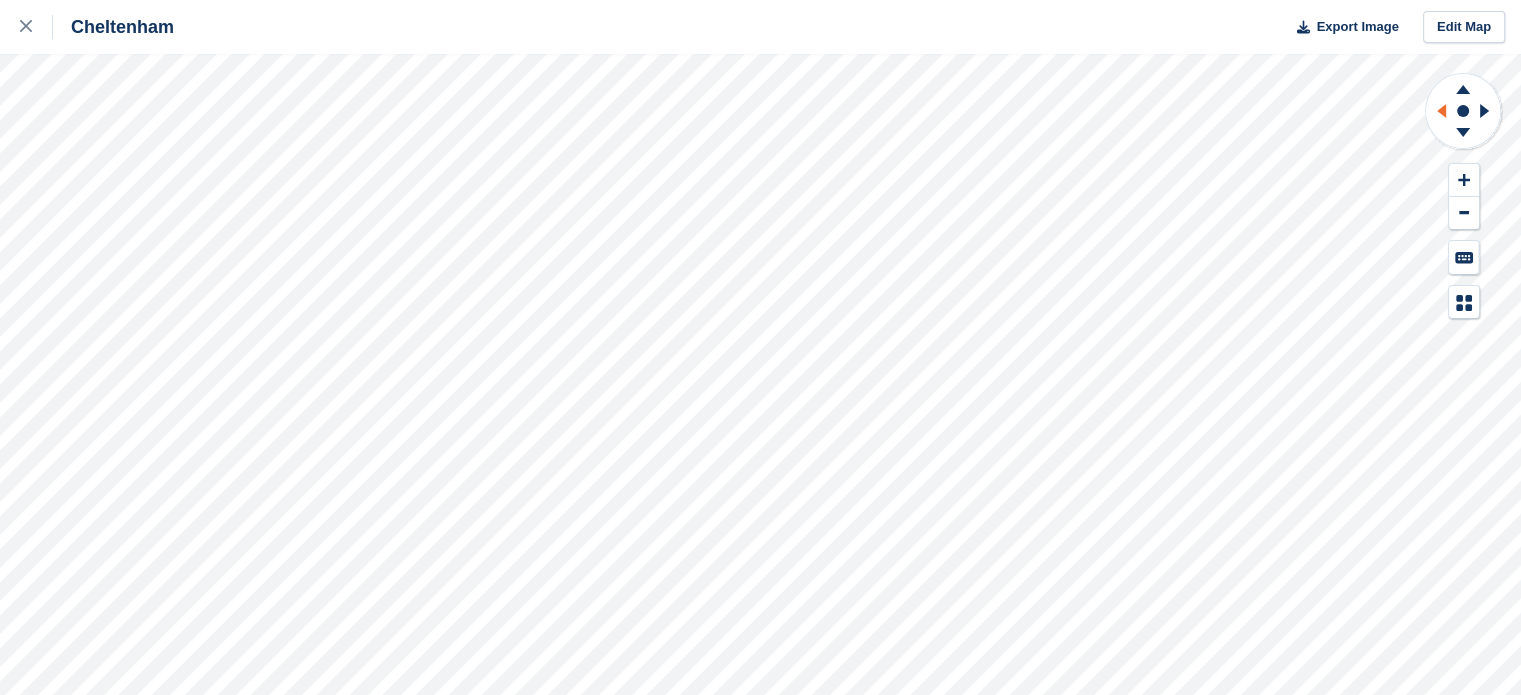 click 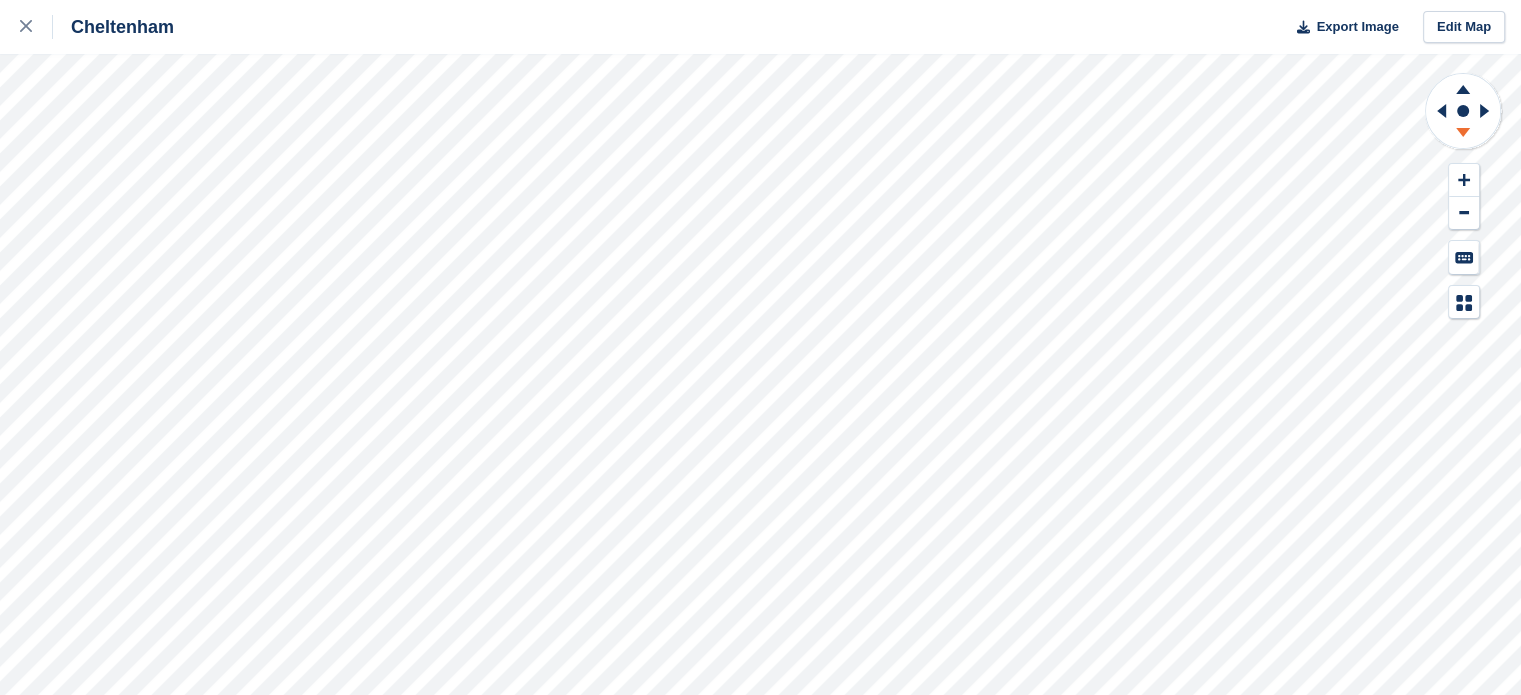 click 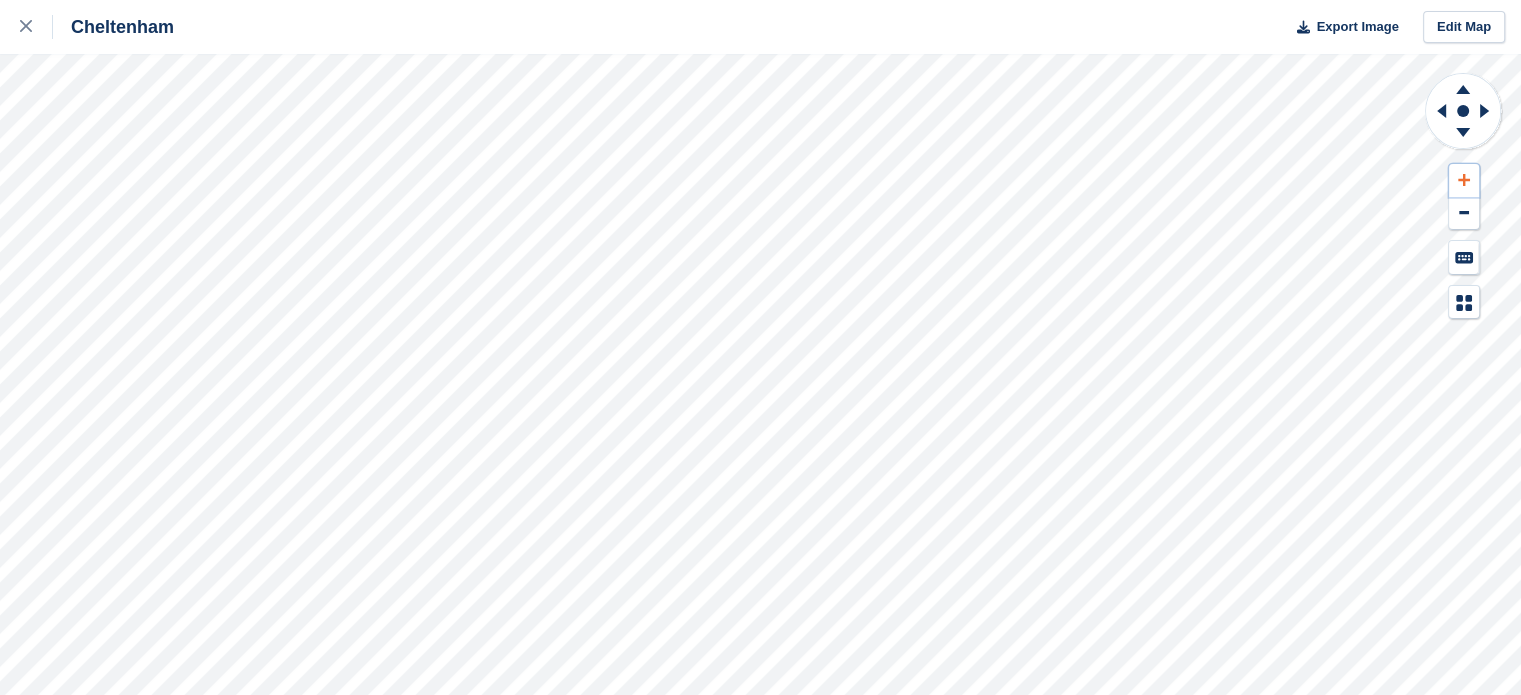 click at bounding box center (1464, 180) 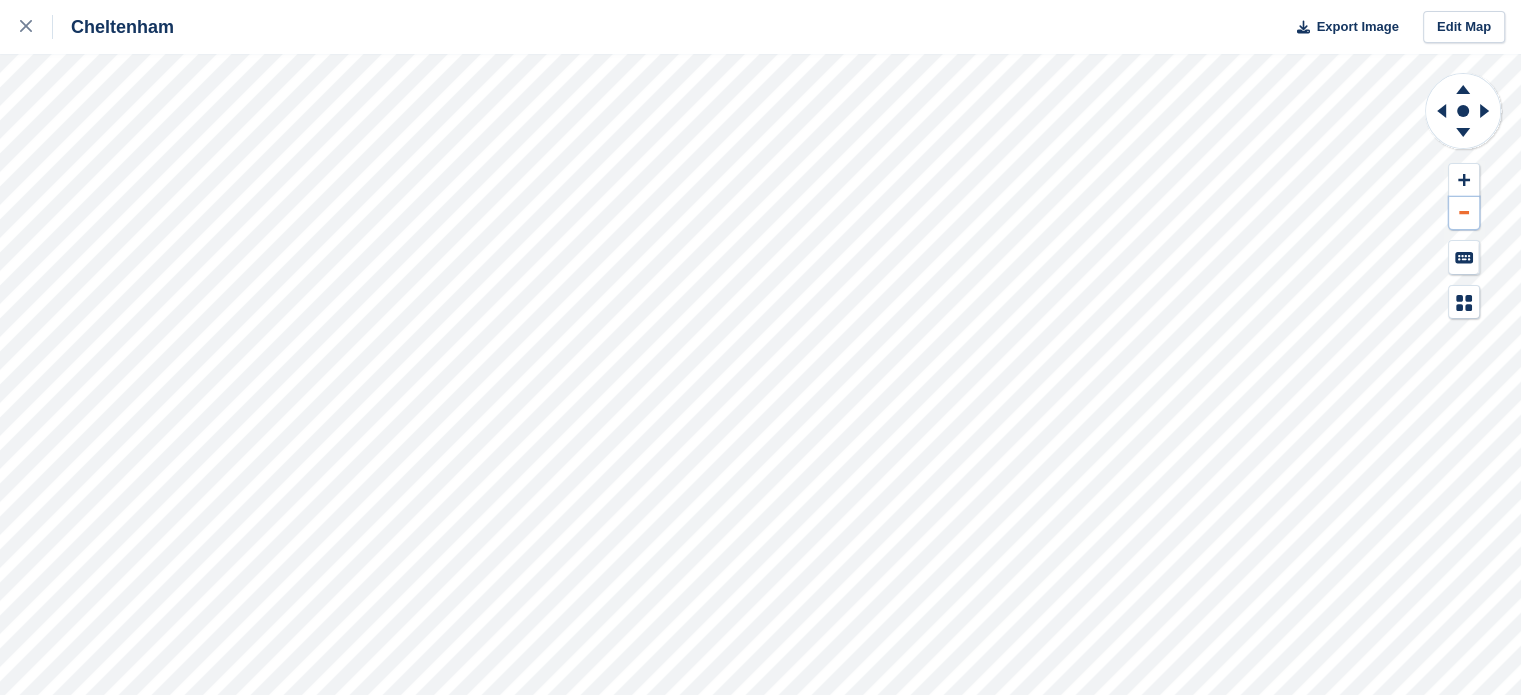 click 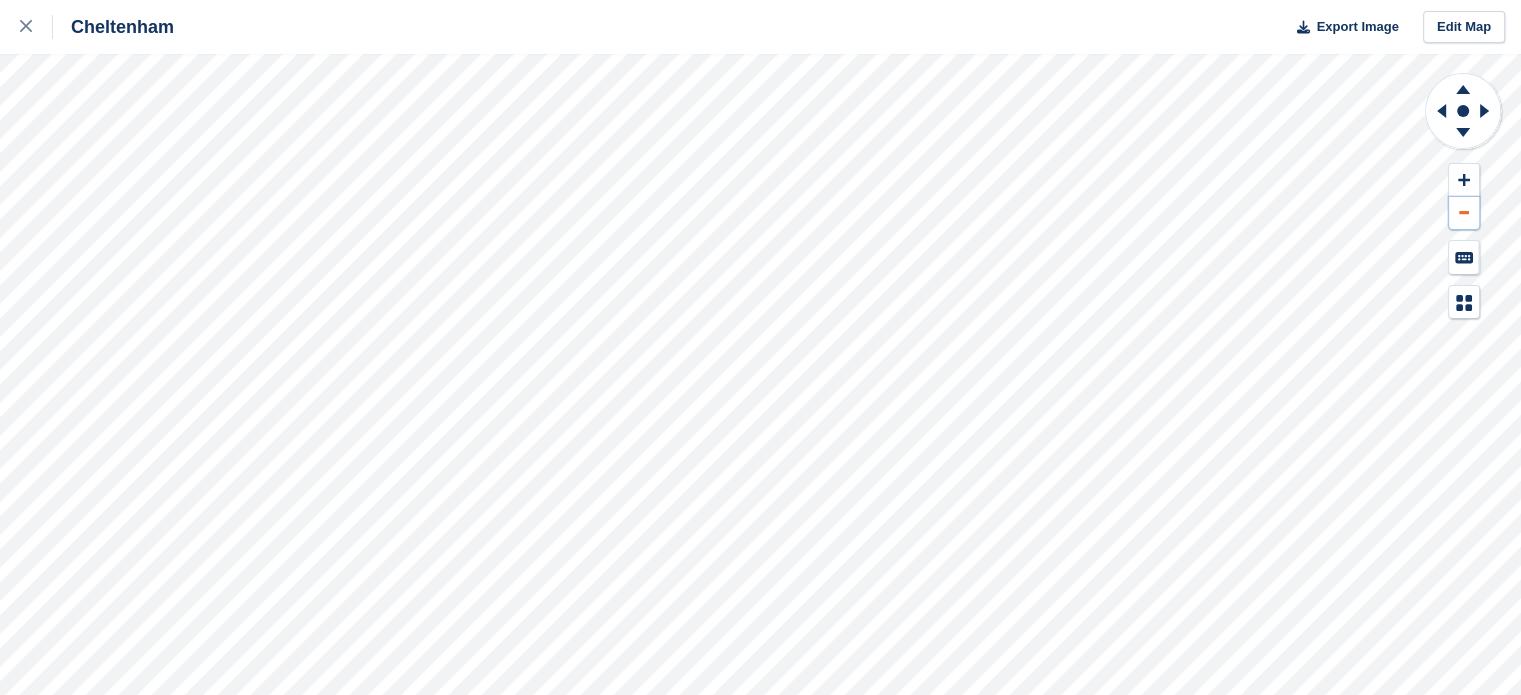 type 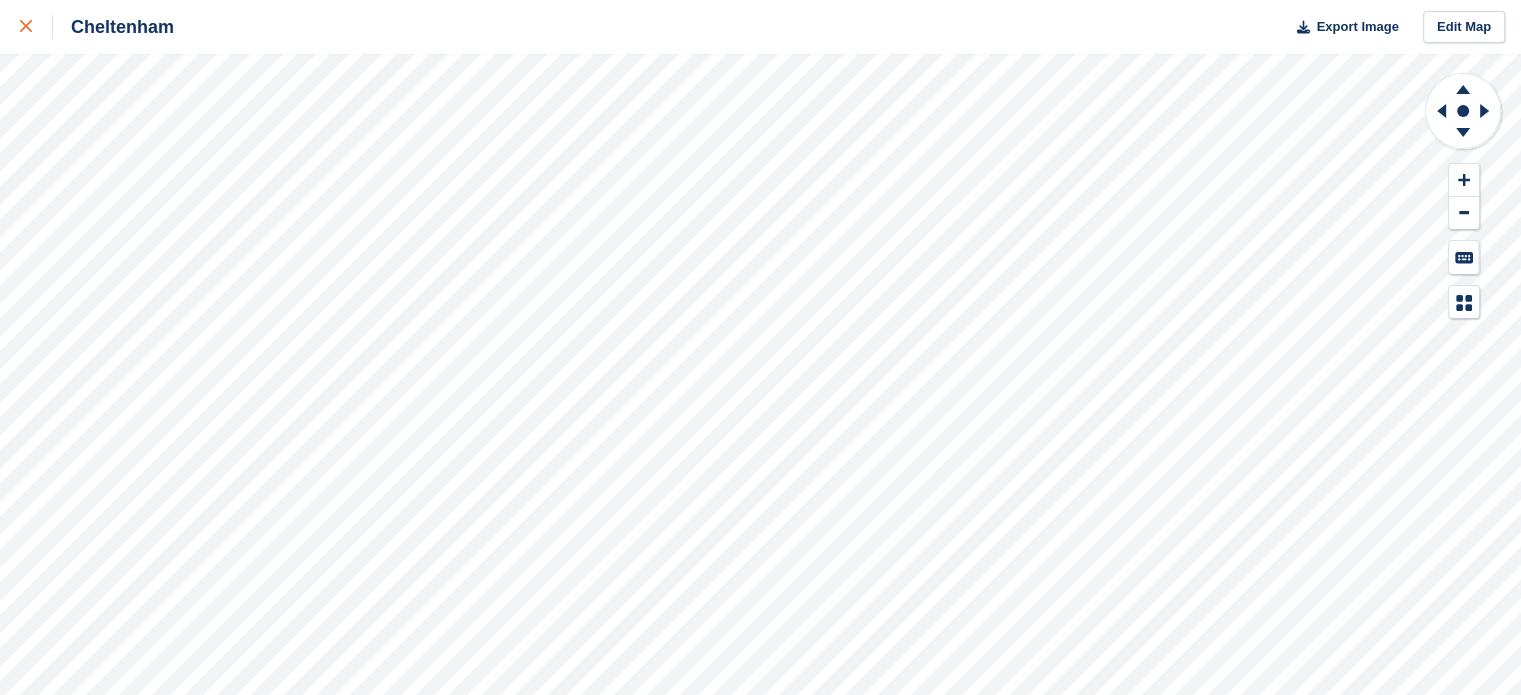 click at bounding box center (36, 27) 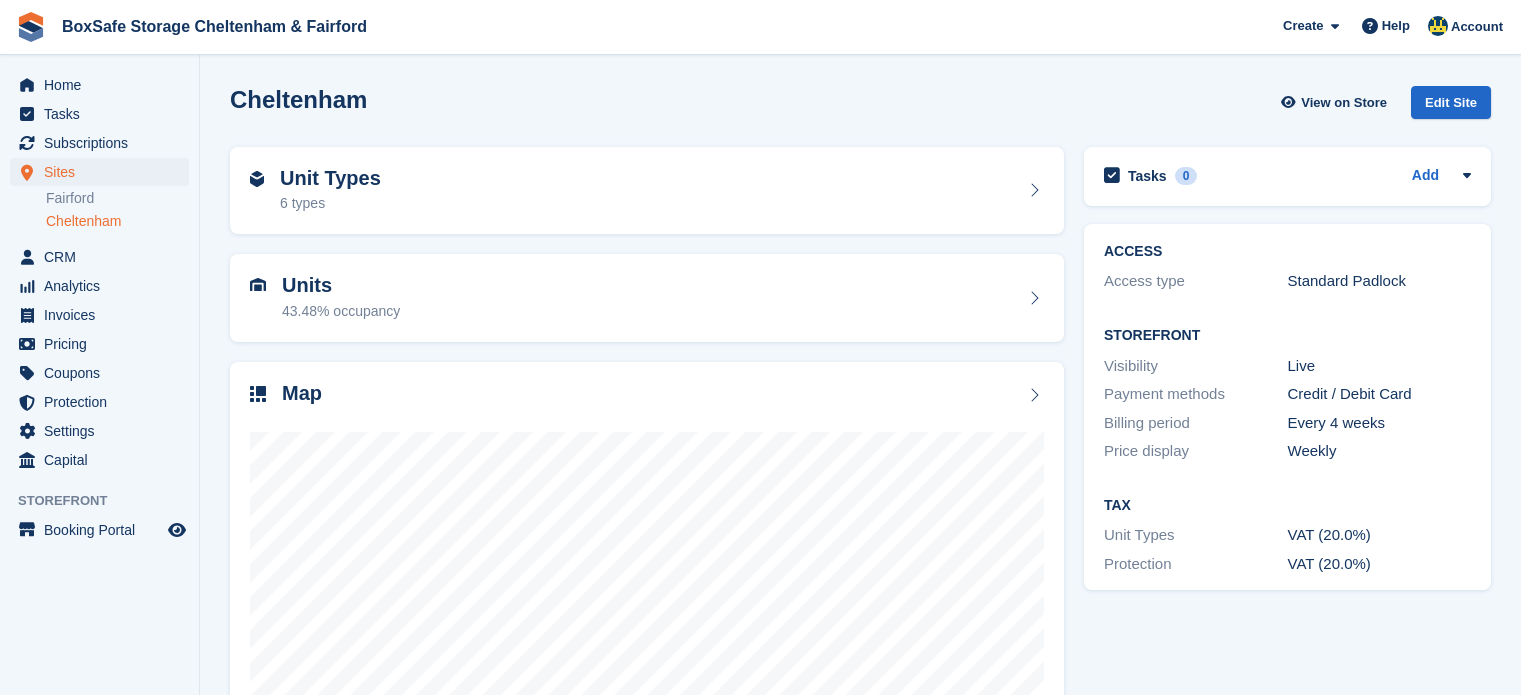 scroll, scrollTop: 0, scrollLeft: 0, axis: both 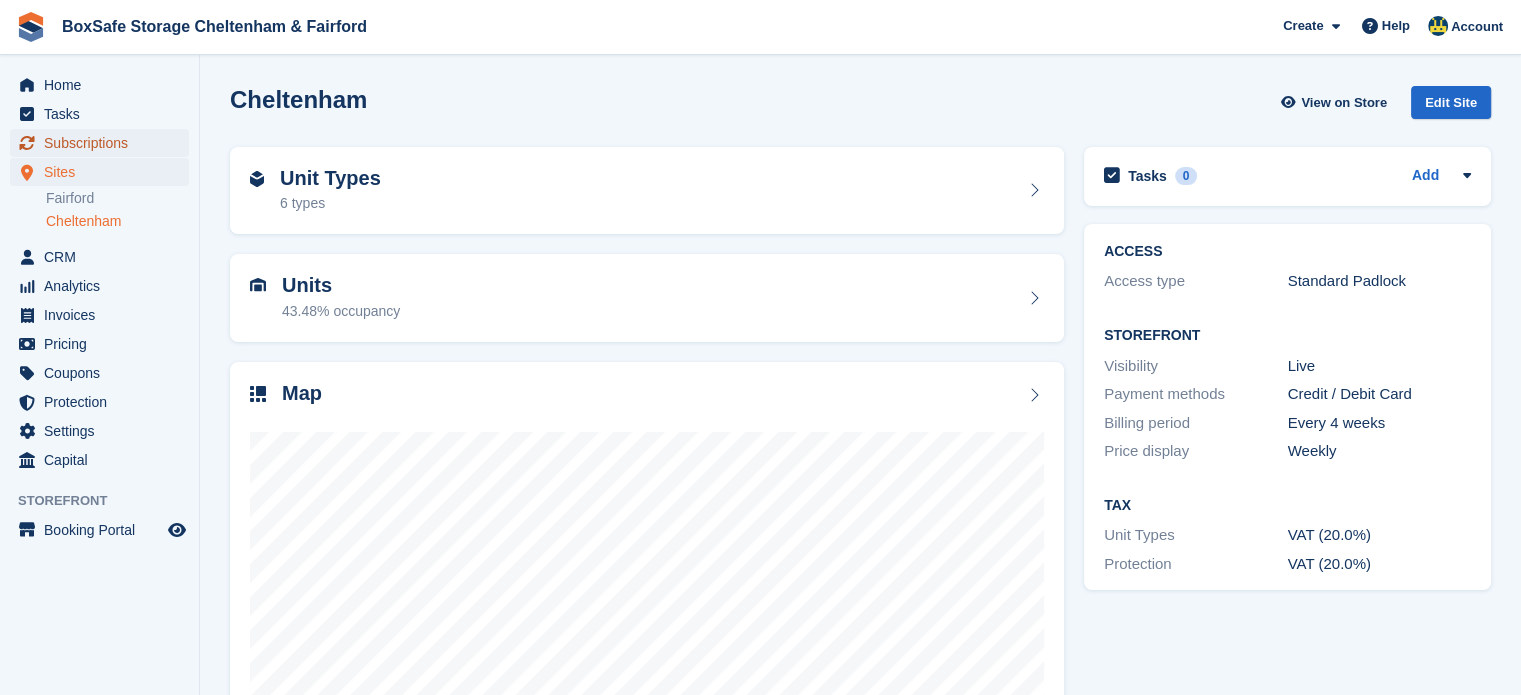 click on "Subscriptions" at bounding box center [104, 143] 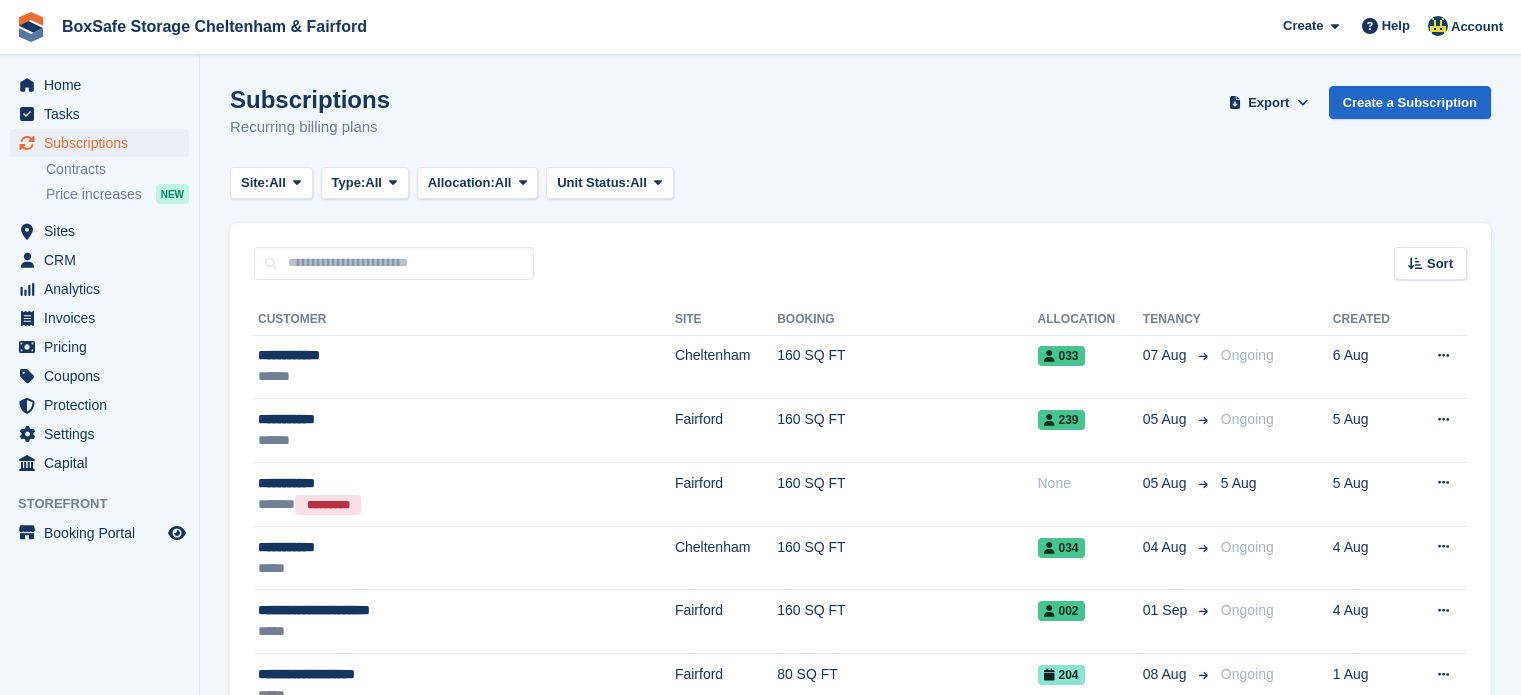scroll, scrollTop: 0, scrollLeft: 0, axis: both 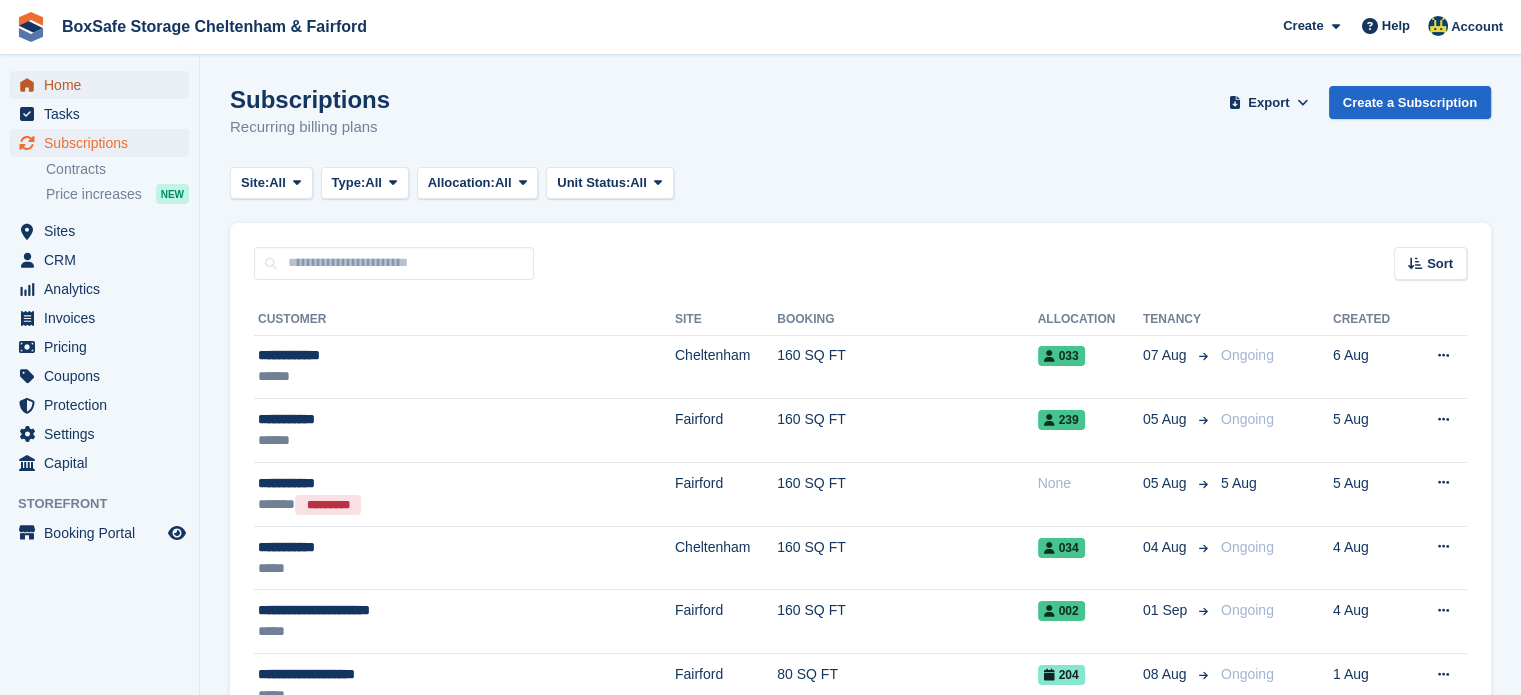 click on "Home" at bounding box center (104, 85) 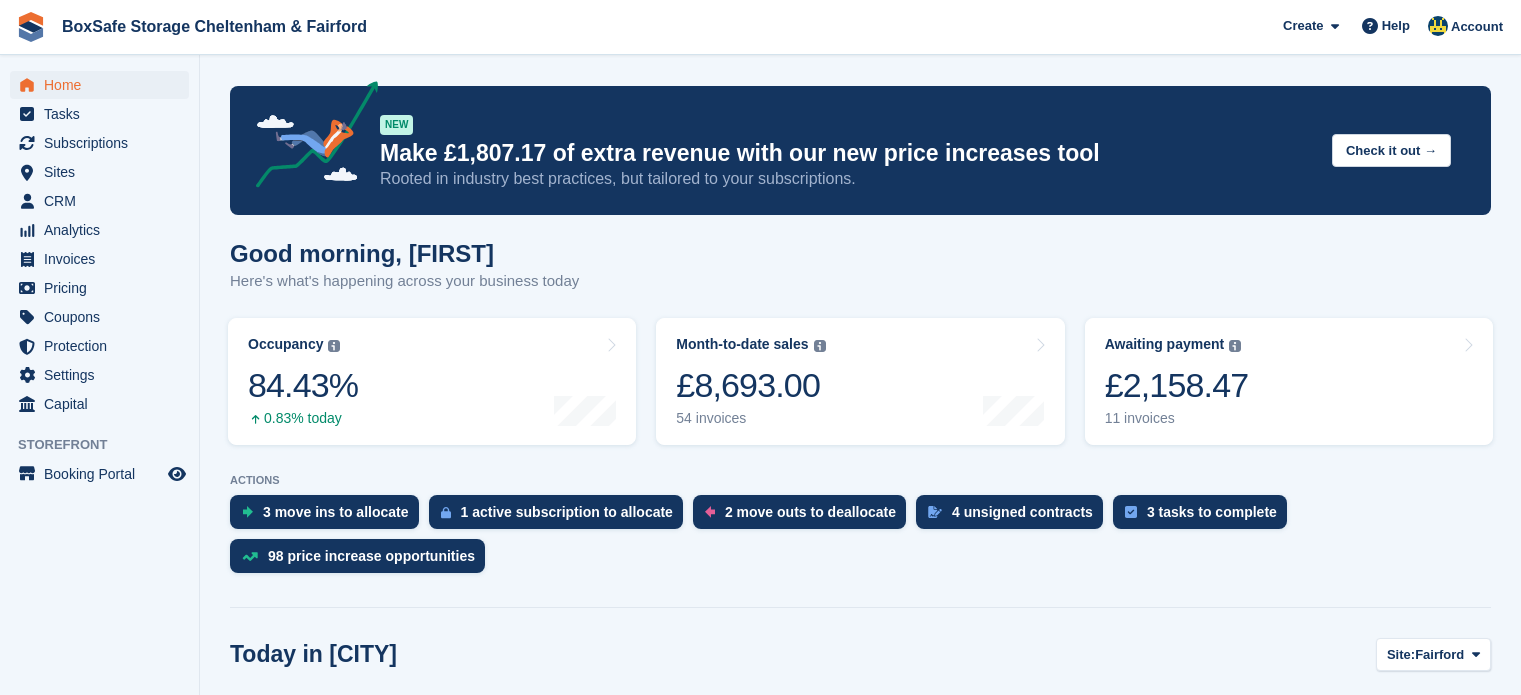 scroll, scrollTop: 0, scrollLeft: 0, axis: both 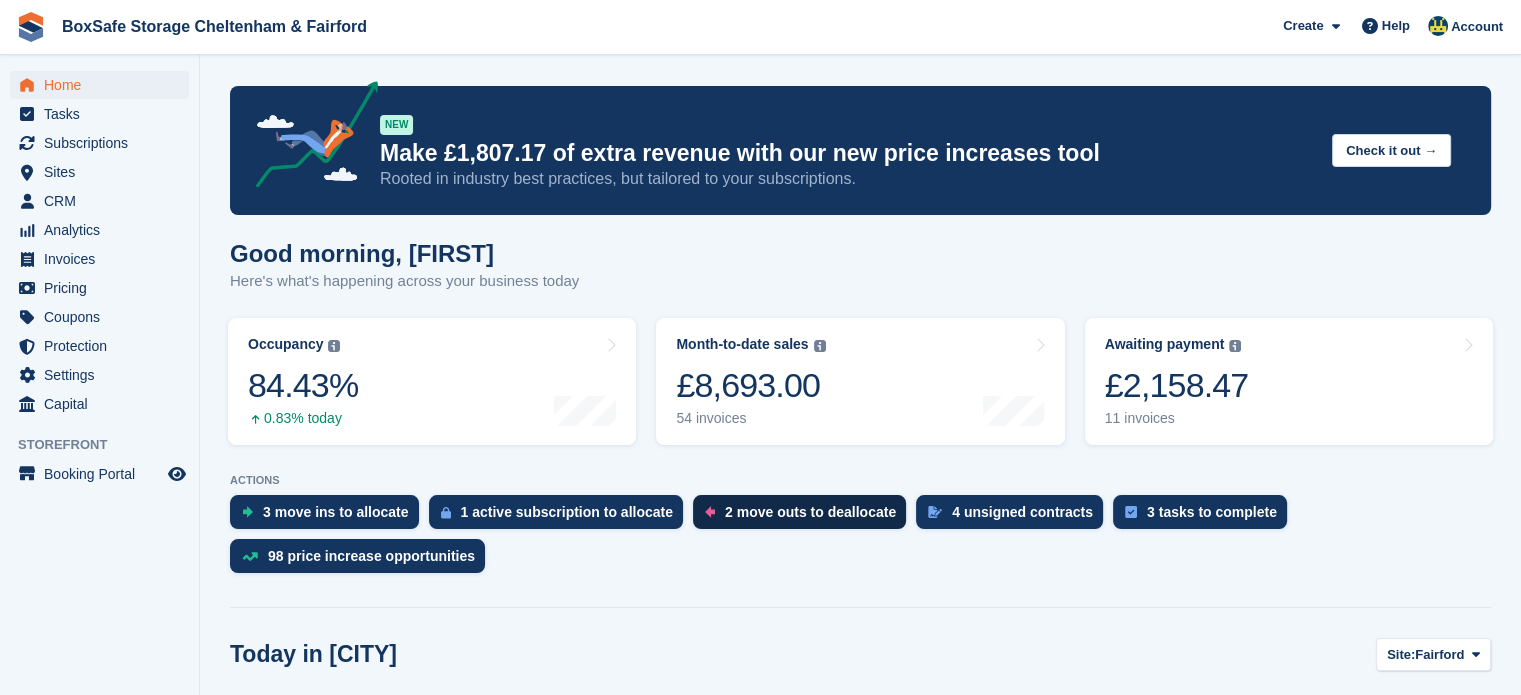 click on "2
move outs to deallocate" at bounding box center (810, 512) 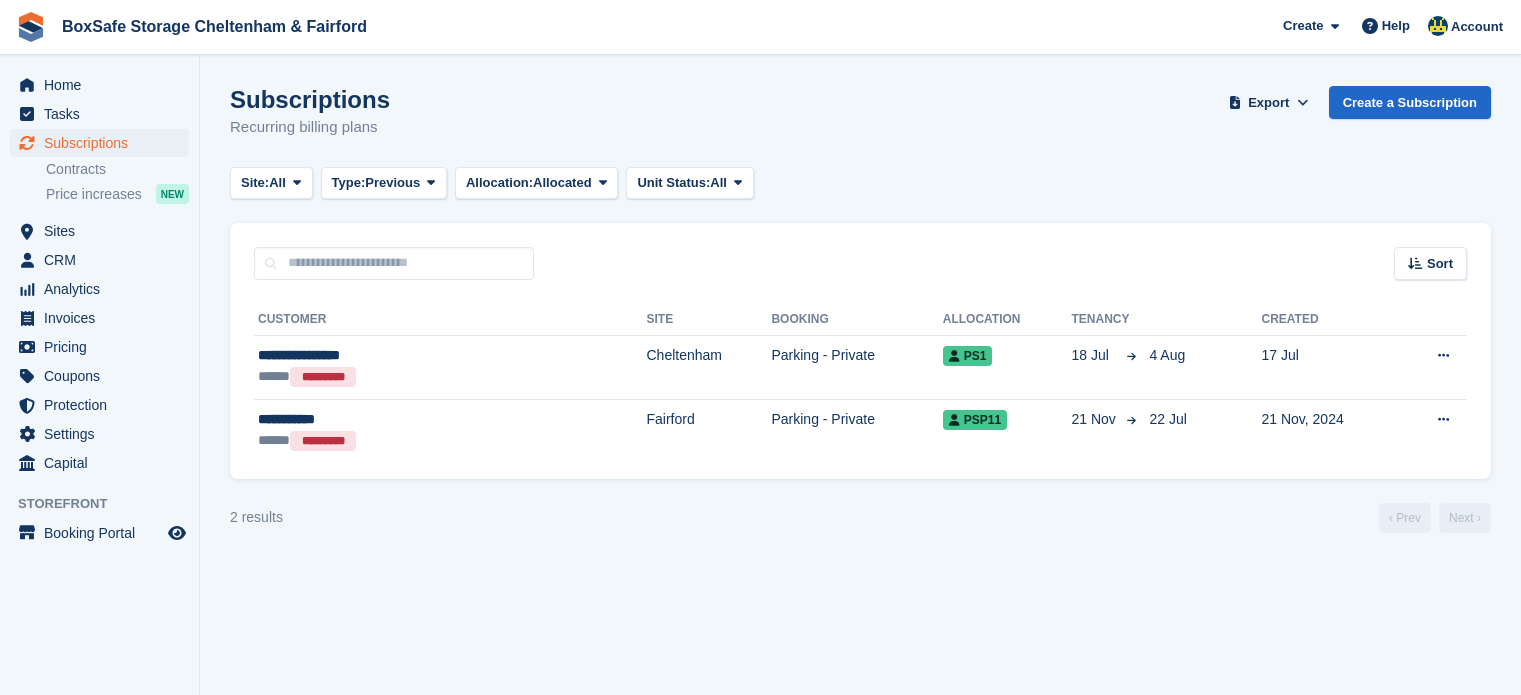 scroll, scrollTop: 0, scrollLeft: 0, axis: both 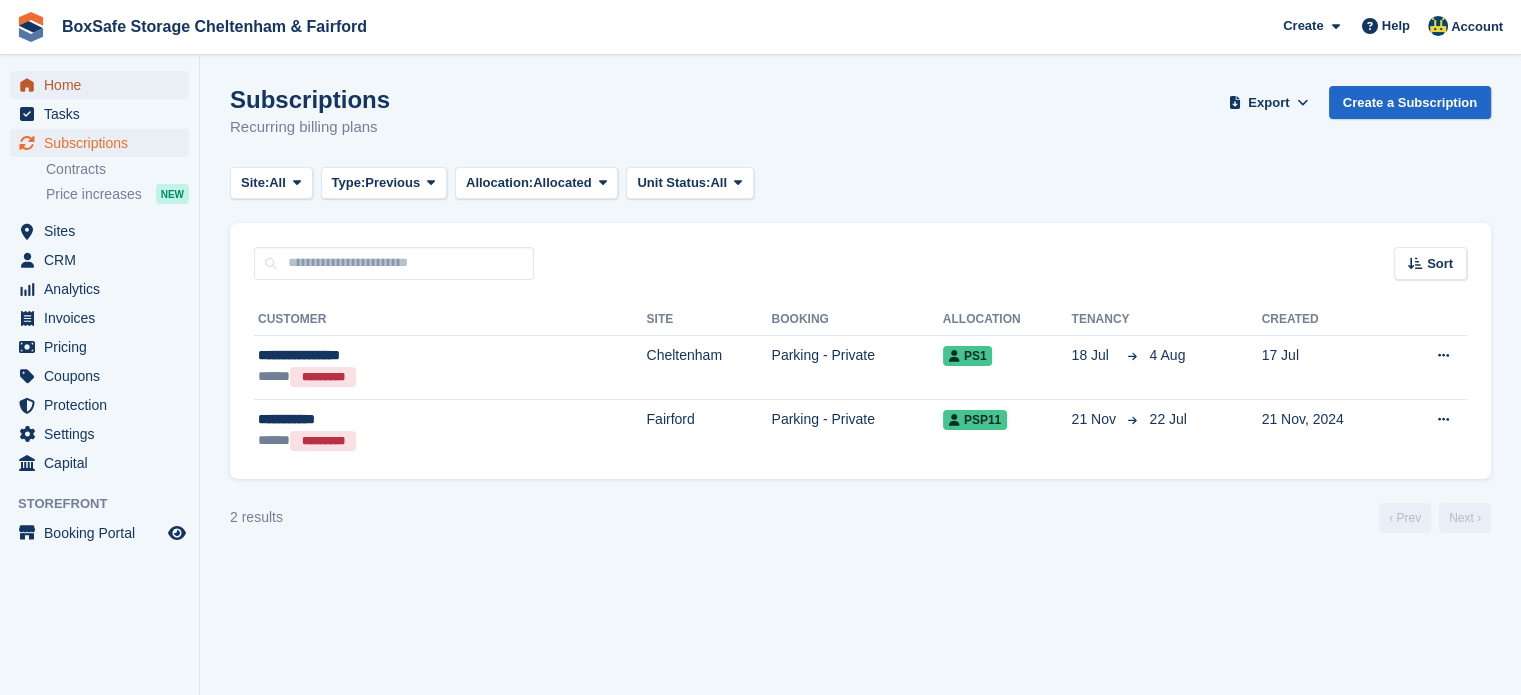 click on "Home" at bounding box center (104, 85) 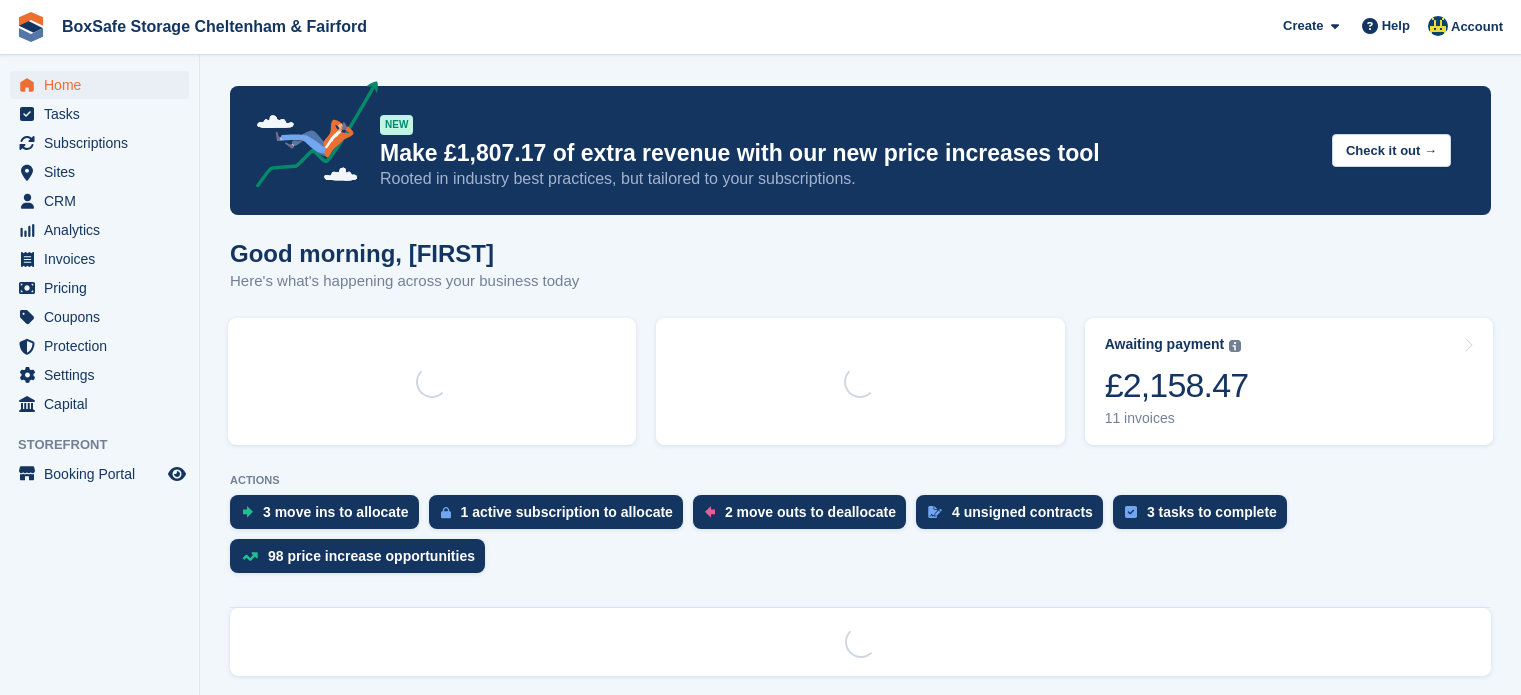 scroll, scrollTop: 0, scrollLeft: 0, axis: both 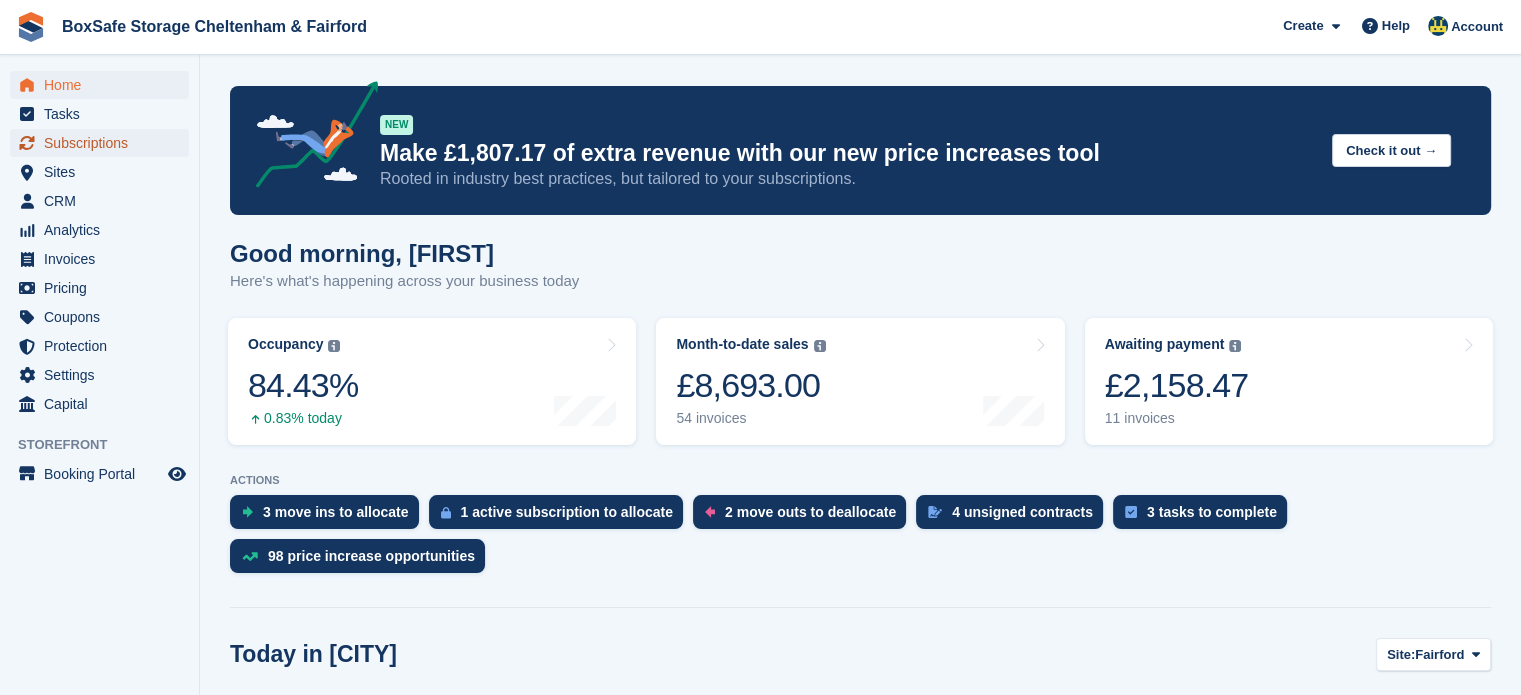 click on "Subscriptions" at bounding box center [104, 143] 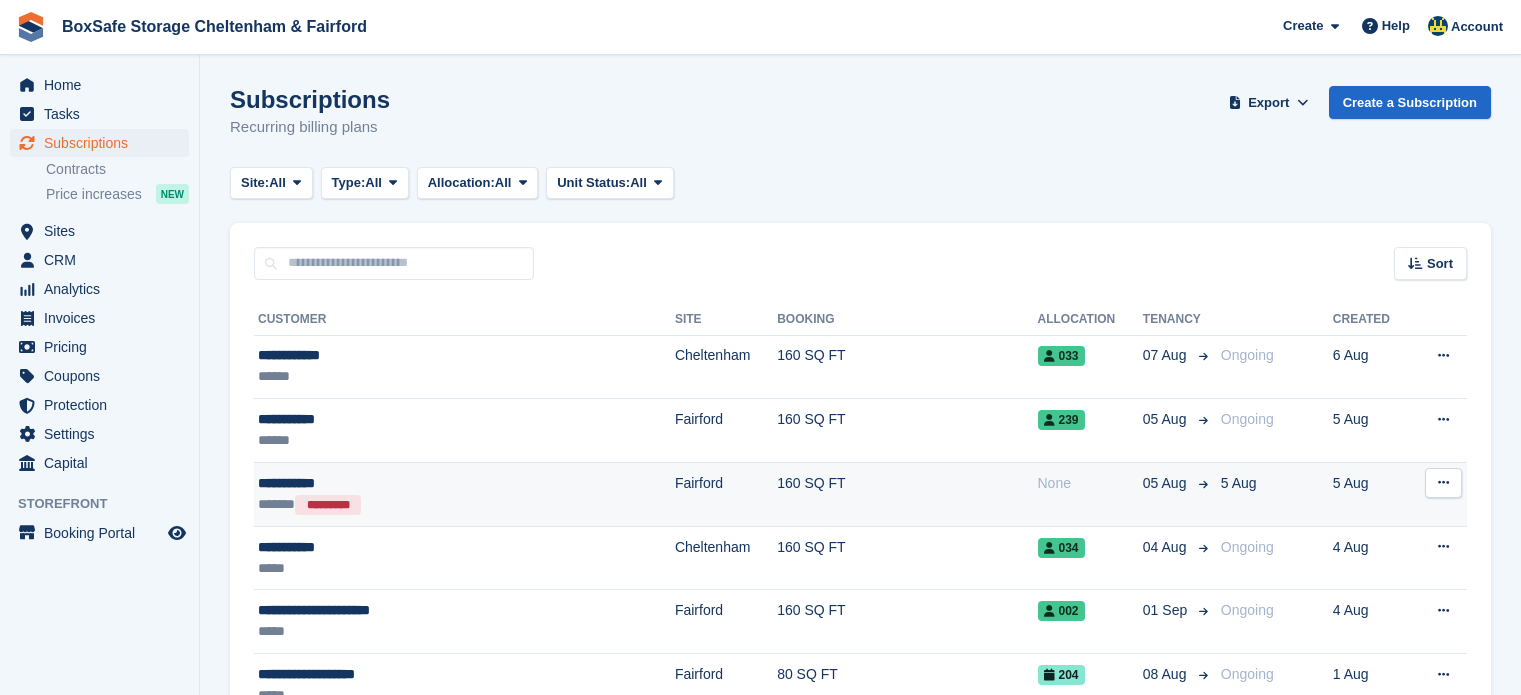 scroll, scrollTop: 0, scrollLeft: 0, axis: both 